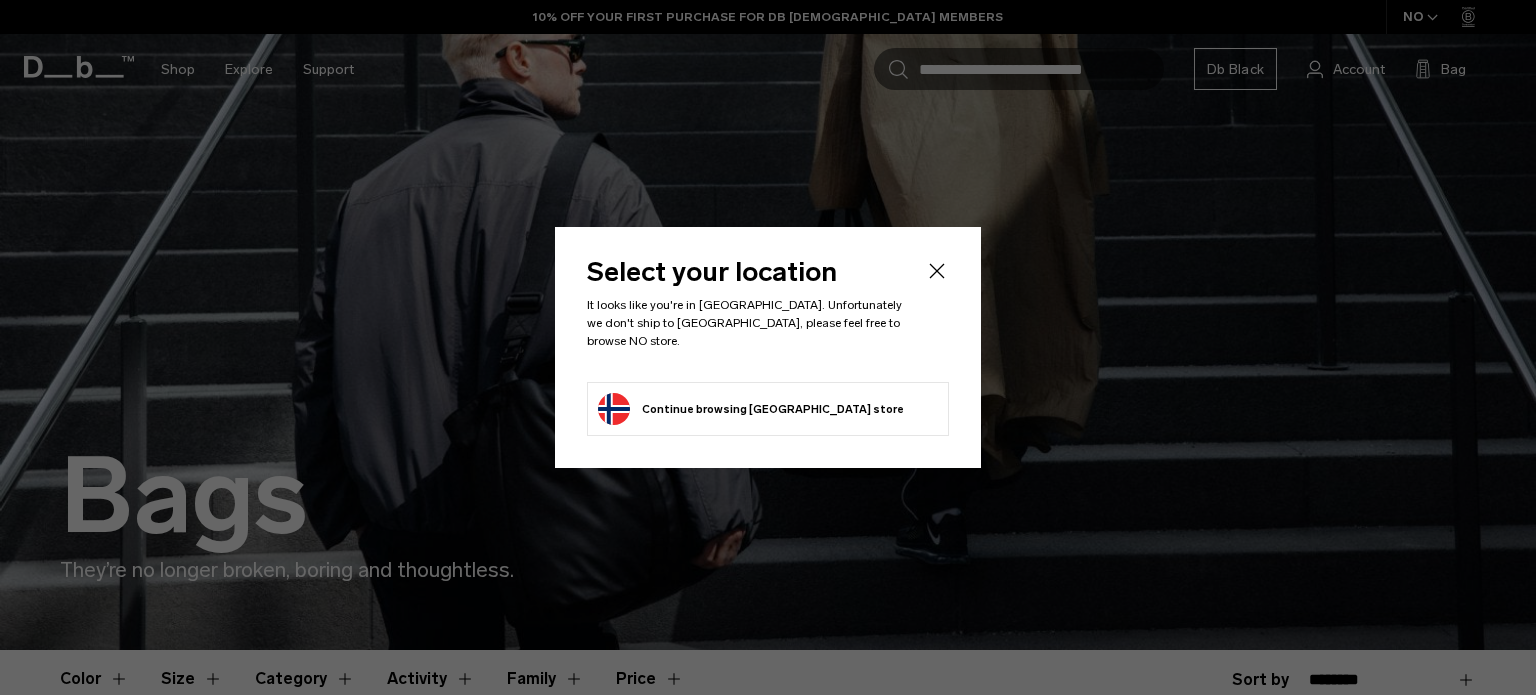 scroll, scrollTop: 0, scrollLeft: 0, axis: both 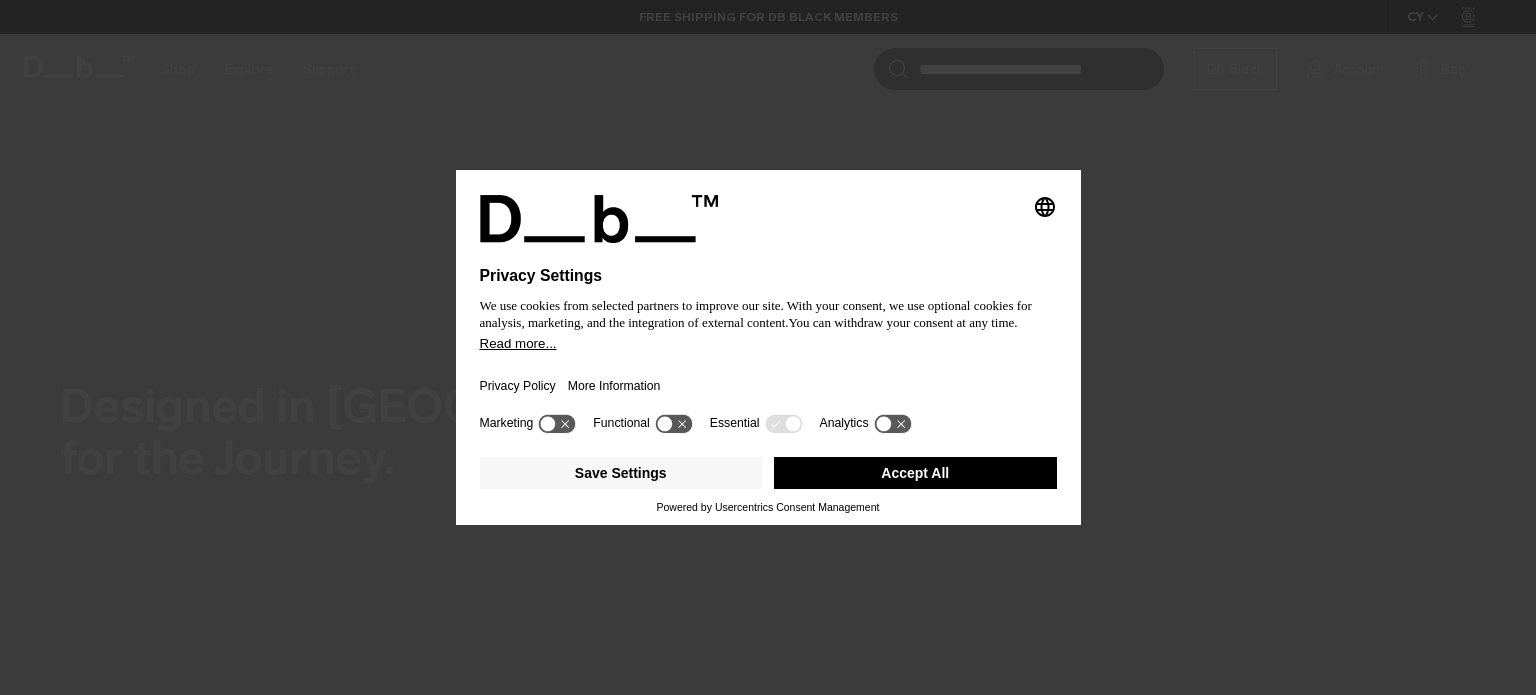 click on "Accept All" at bounding box center [915, 473] 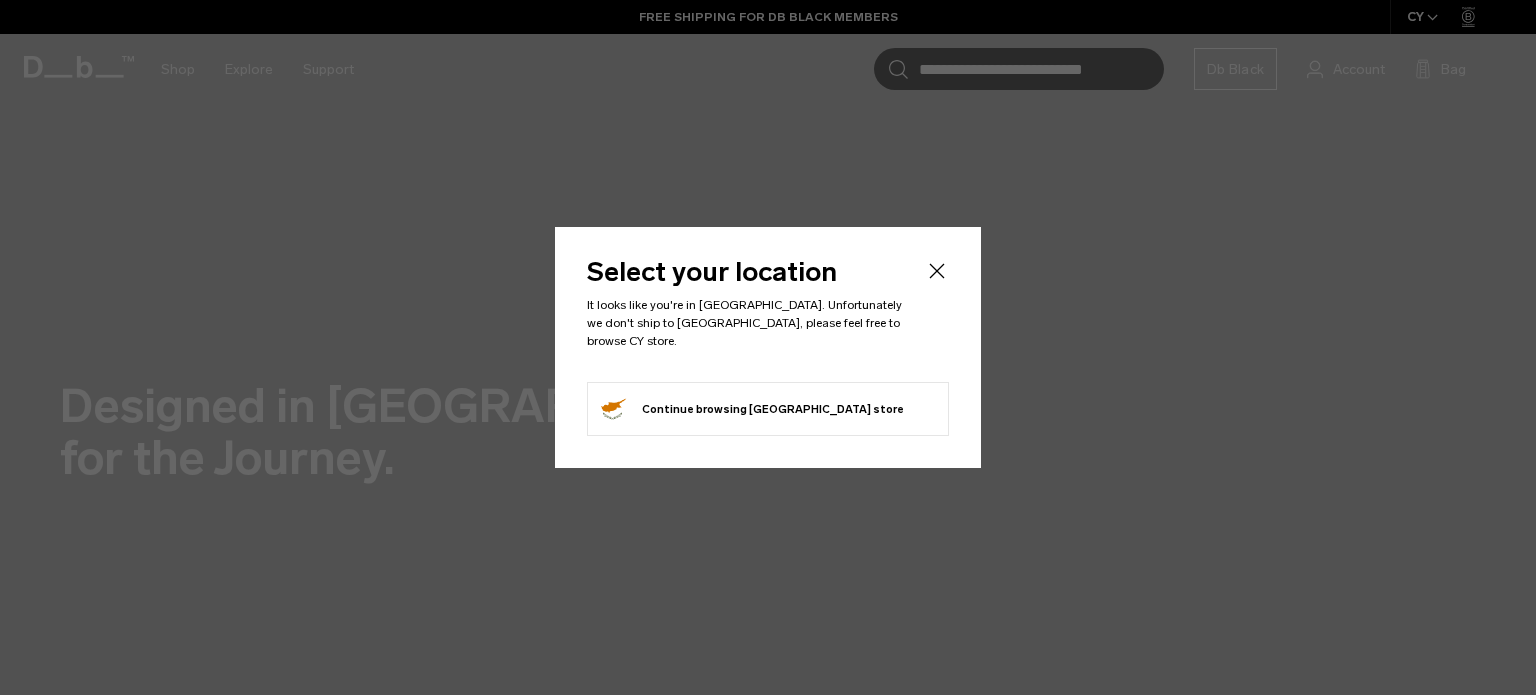 click 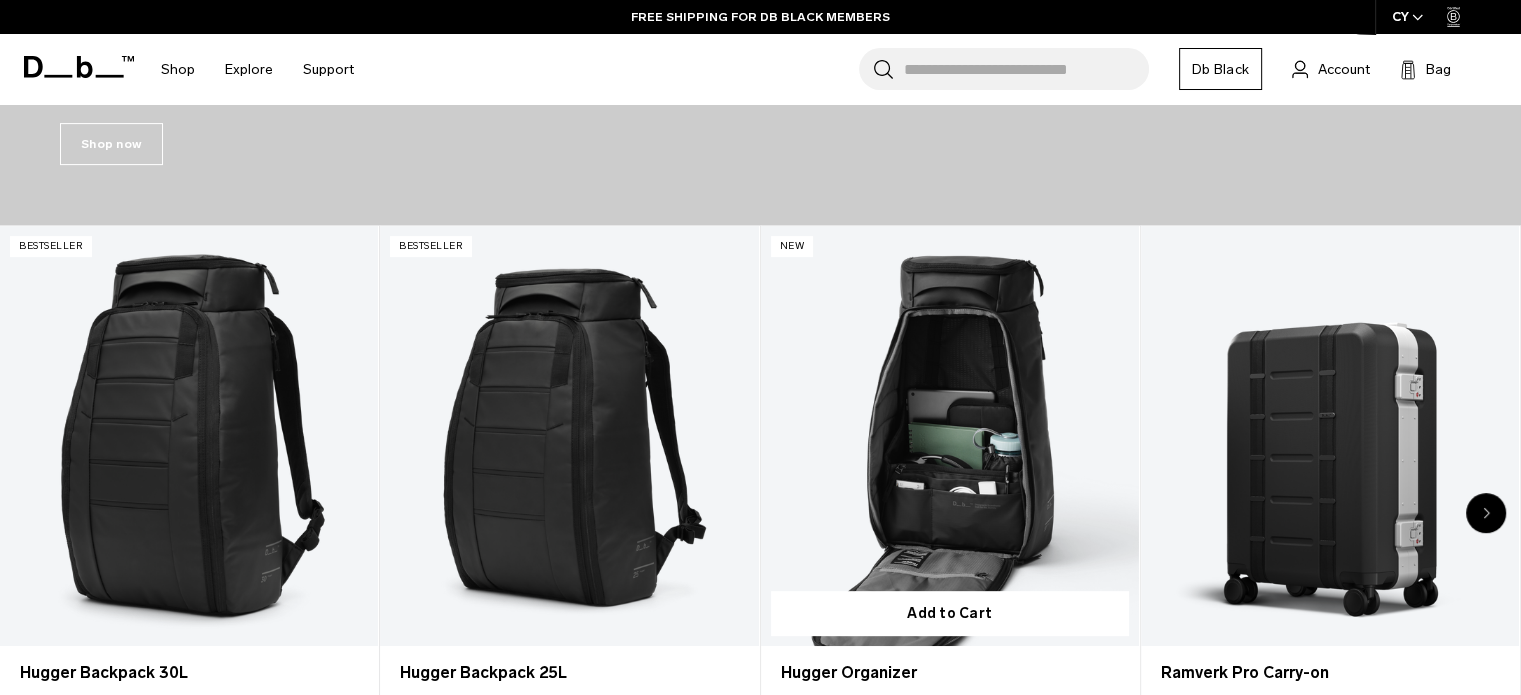 scroll, scrollTop: 627, scrollLeft: 0, axis: vertical 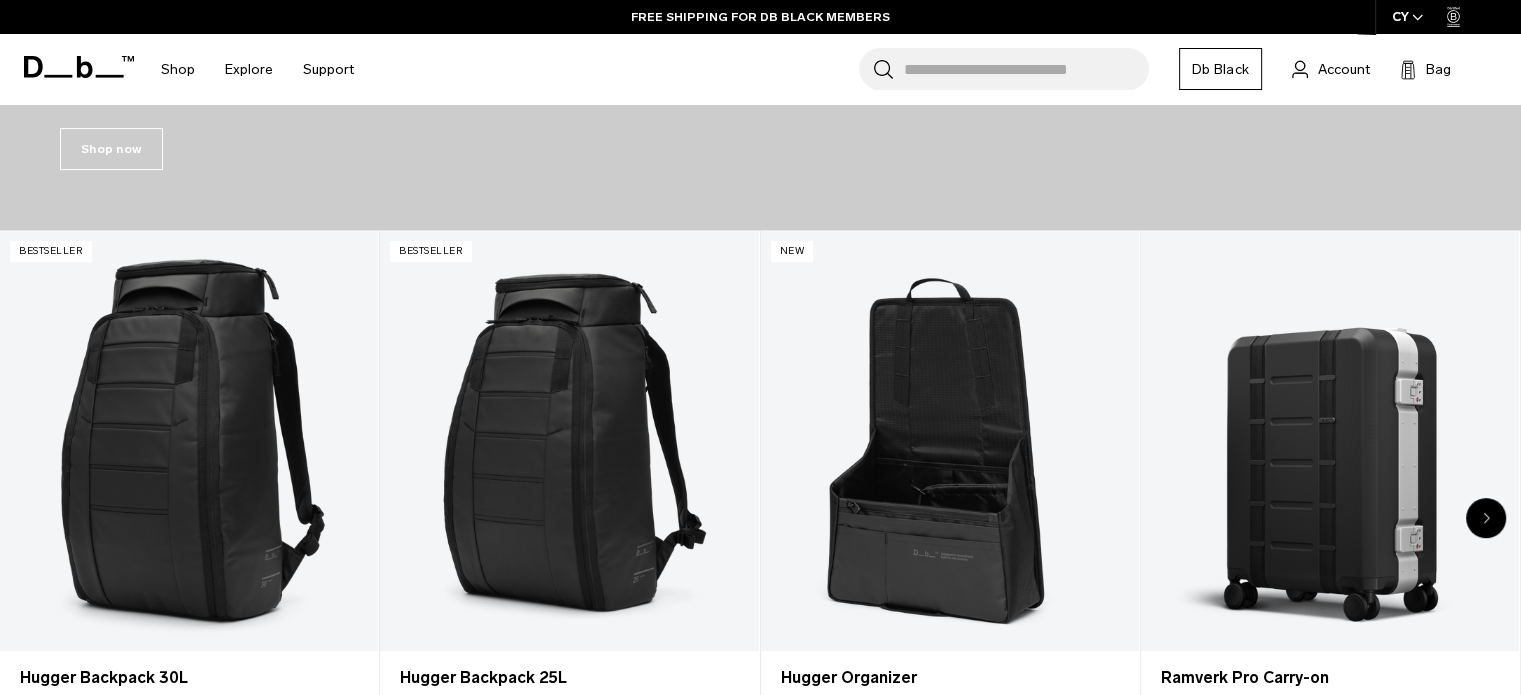 click on "Search for Bags, Luggage..." at bounding box center (1026, 69) 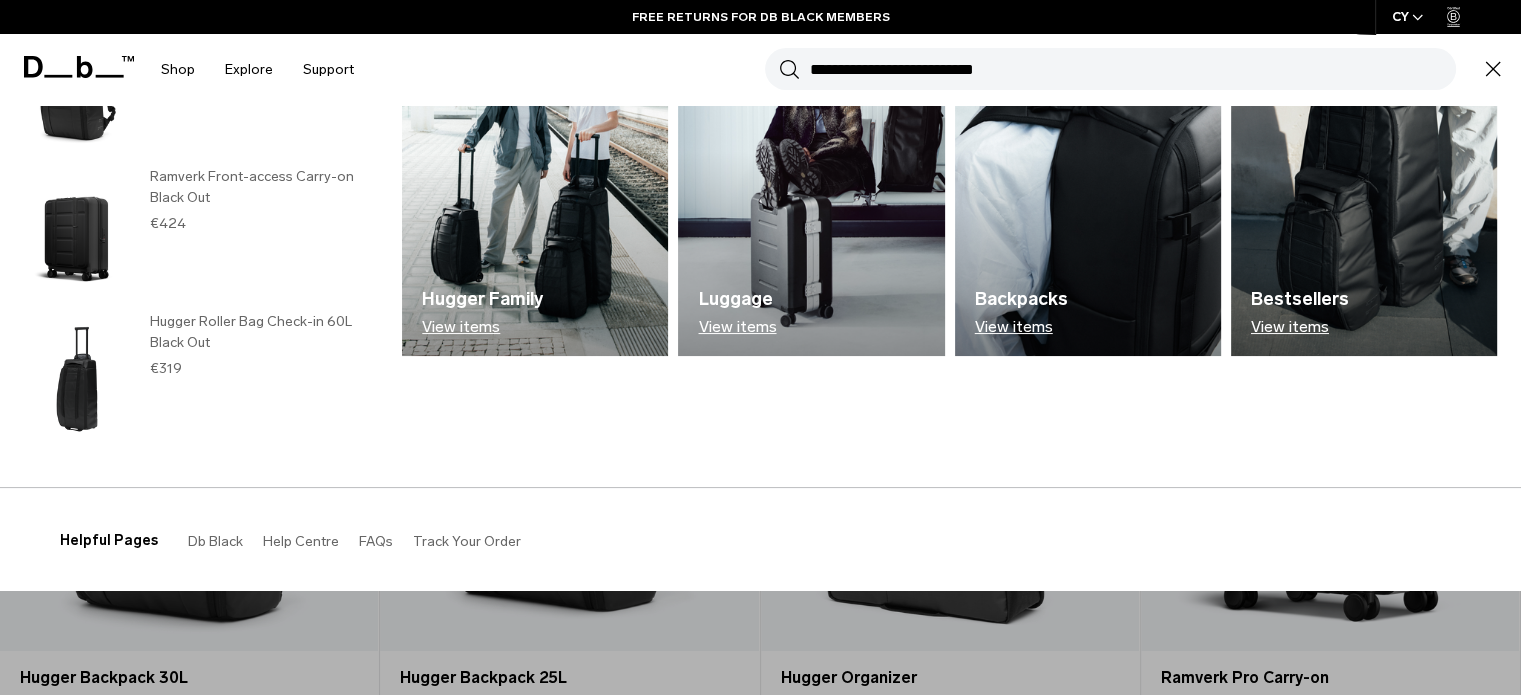scroll, scrollTop: 164, scrollLeft: 0, axis: vertical 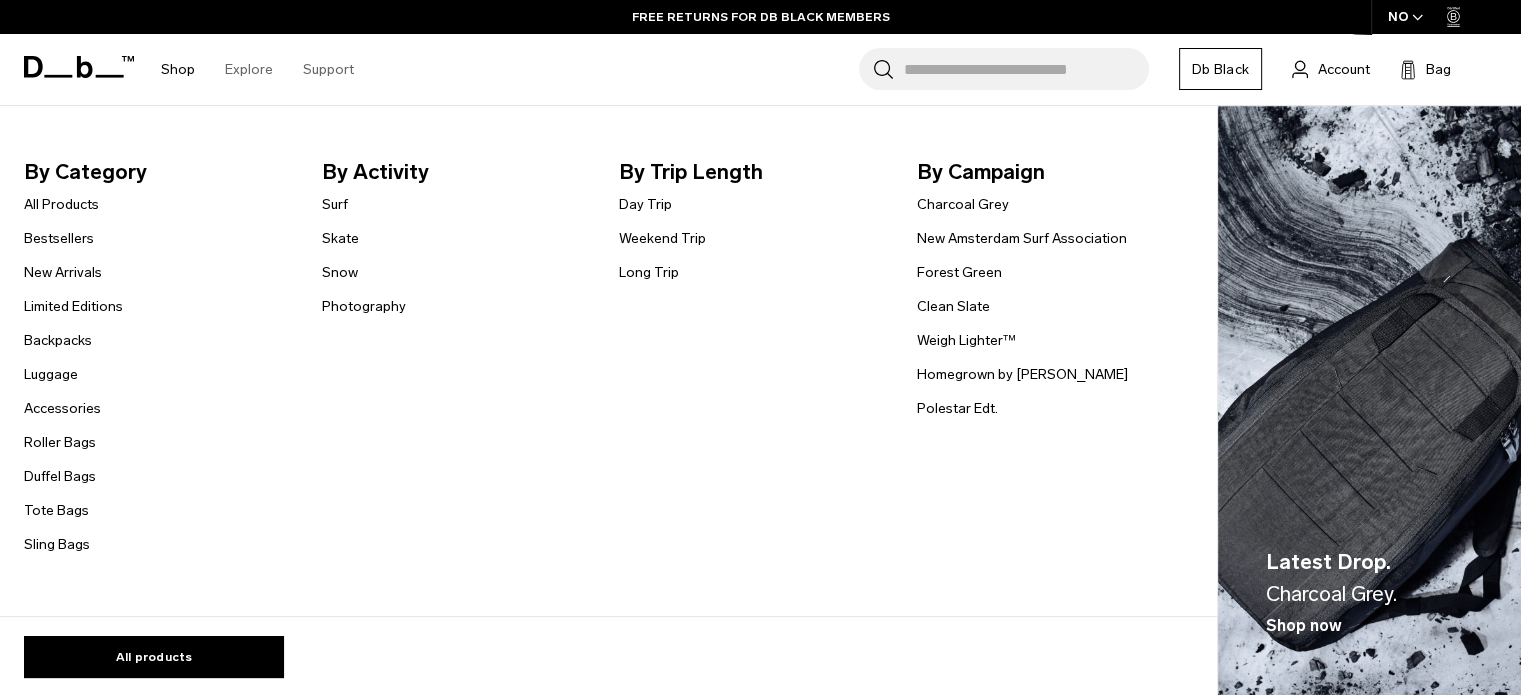 click on "Shop" at bounding box center [178, 69] 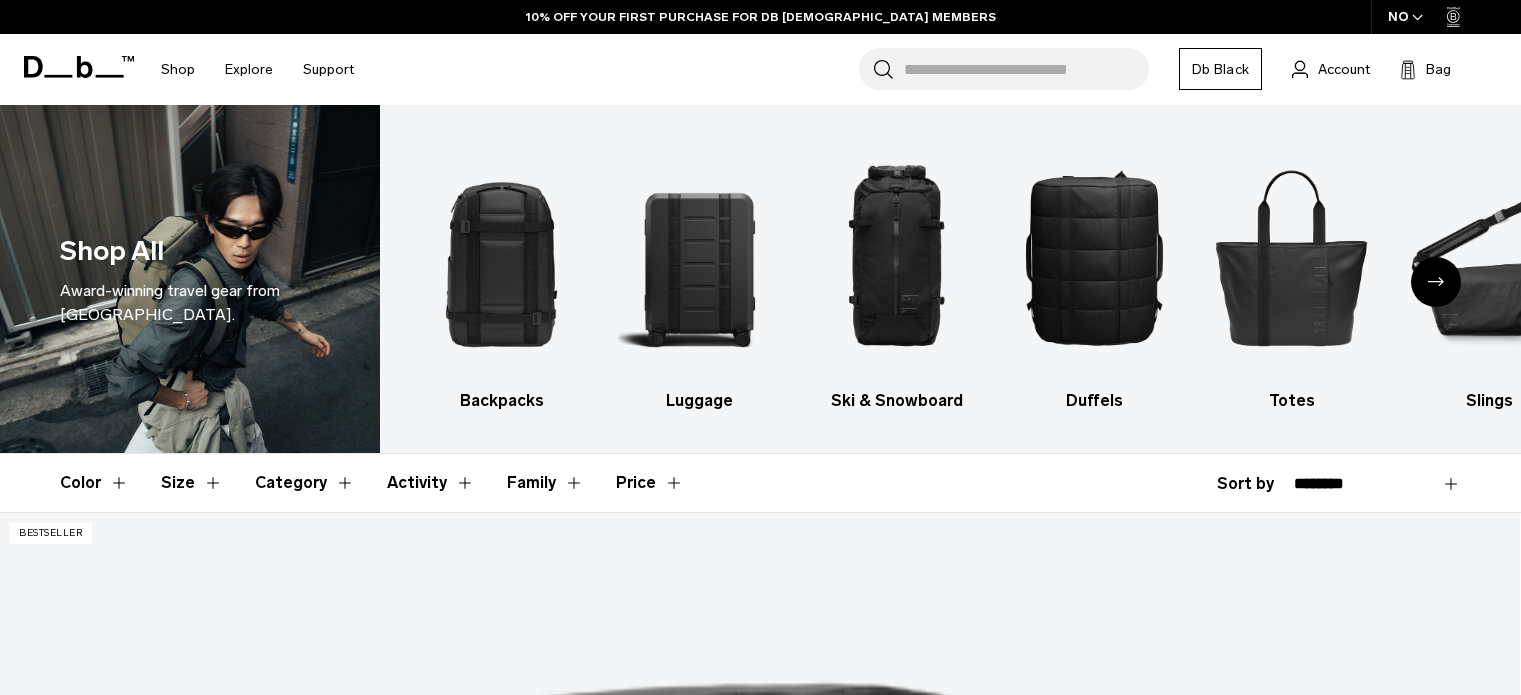 scroll, scrollTop: 0, scrollLeft: 0, axis: both 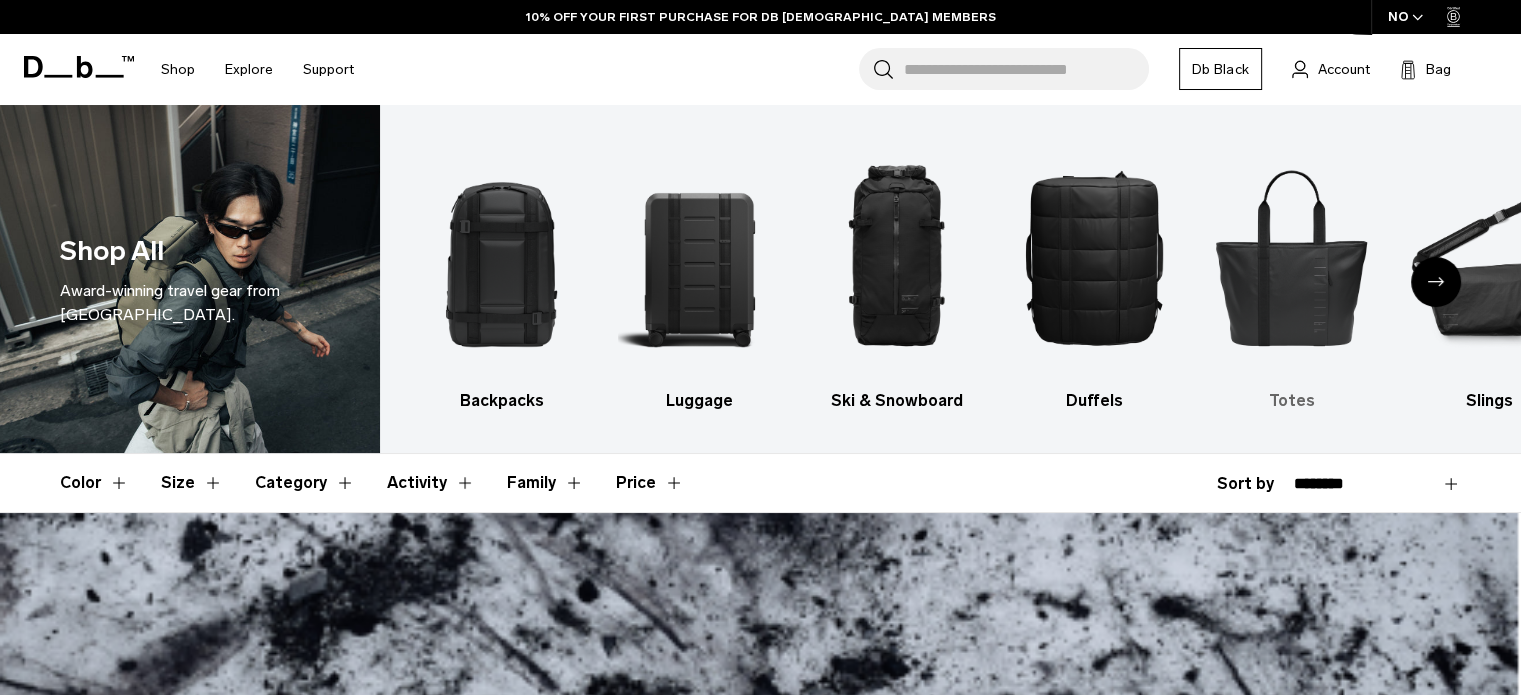 click at bounding box center [1292, 257] 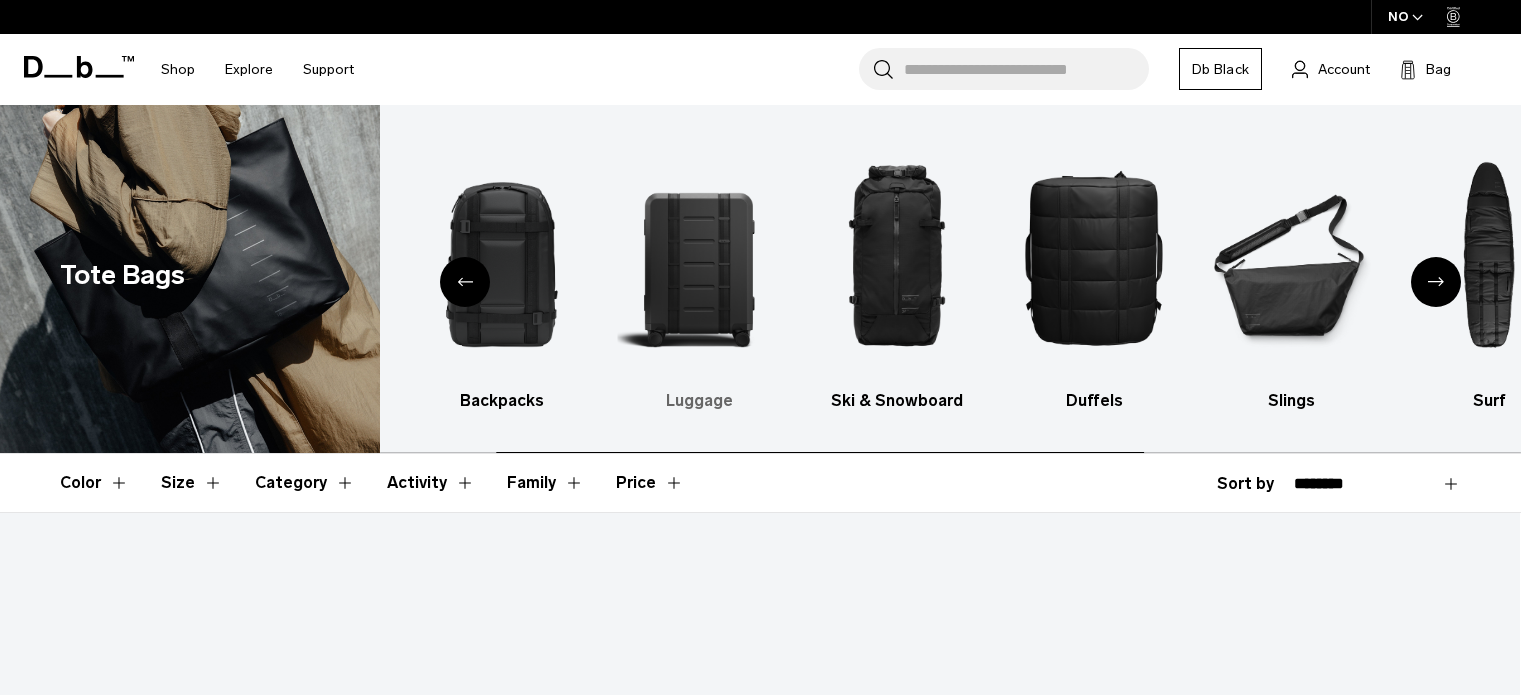 scroll, scrollTop: 0, scrollLeft: 0, axis: both 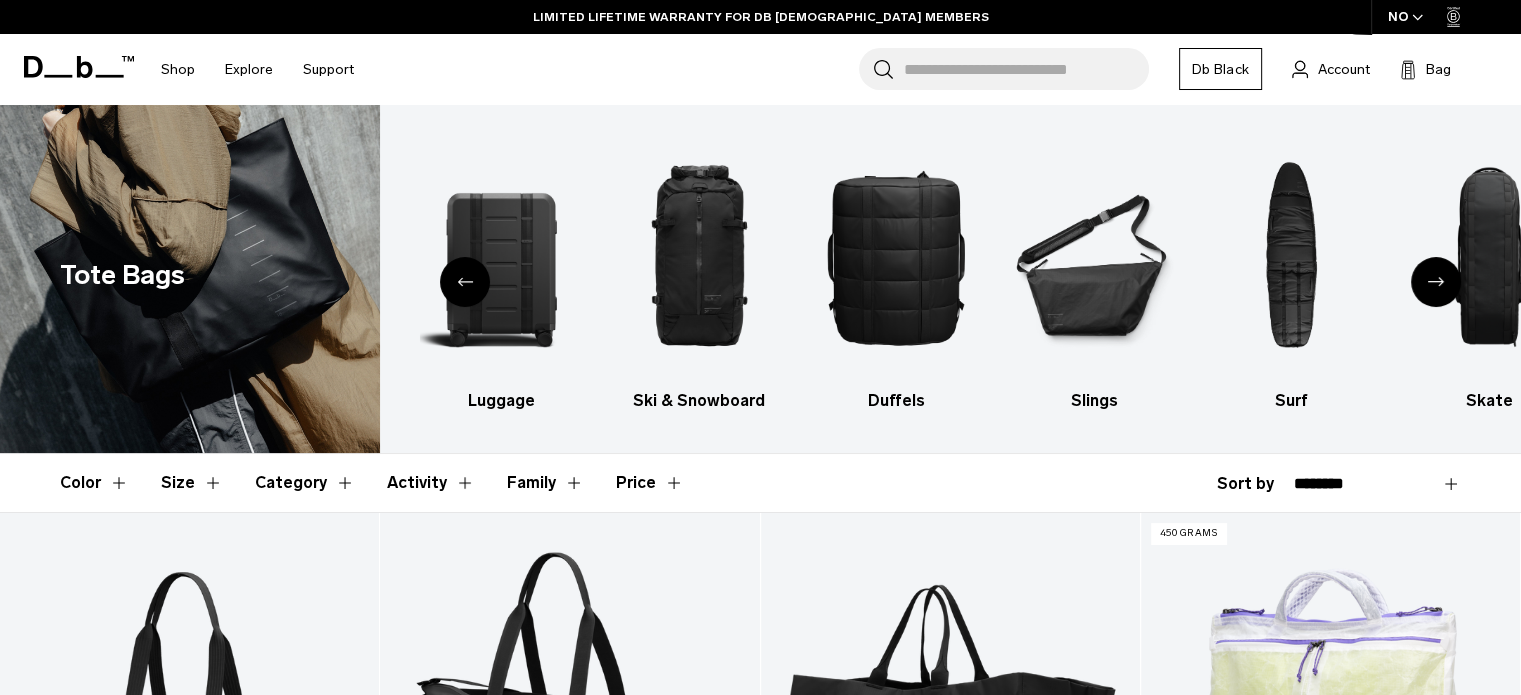 click at bounding box center [1436, 282] 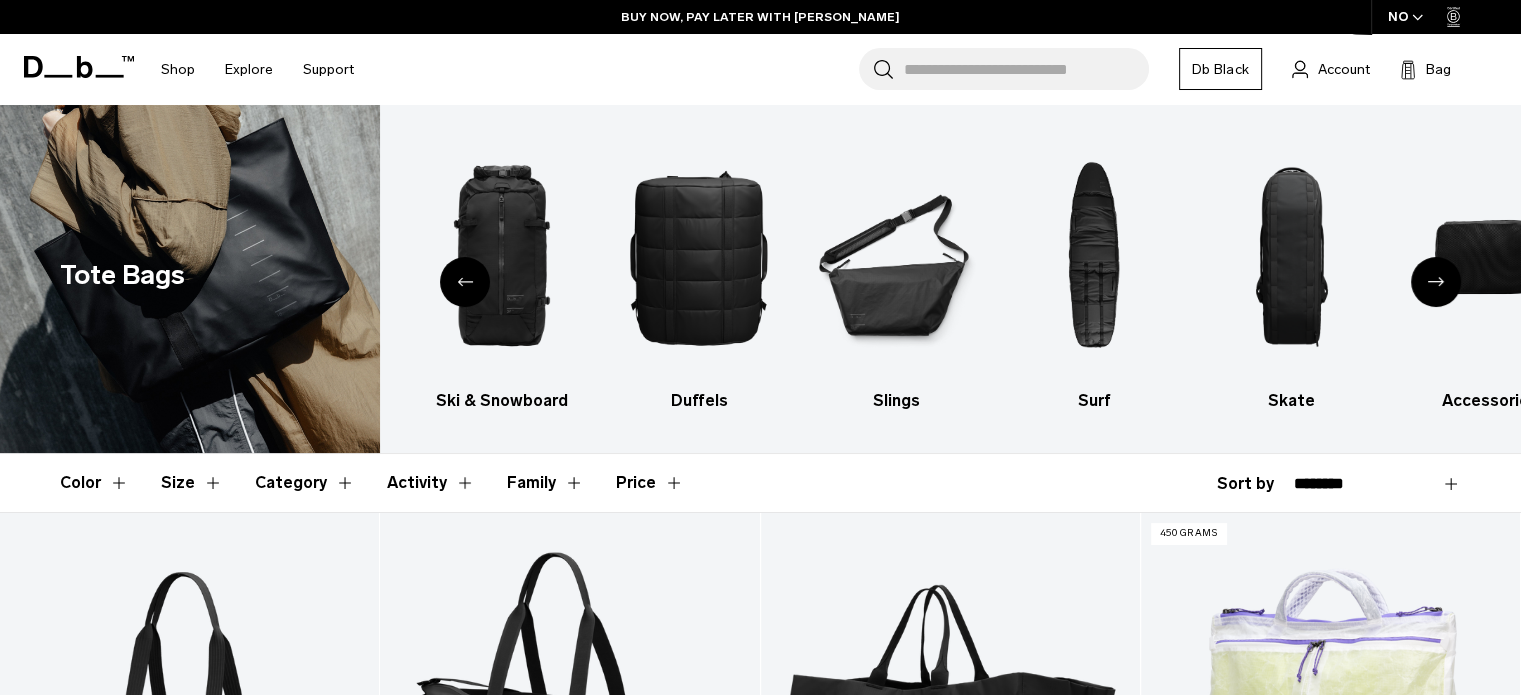 click at bounding box center (1436, 282) 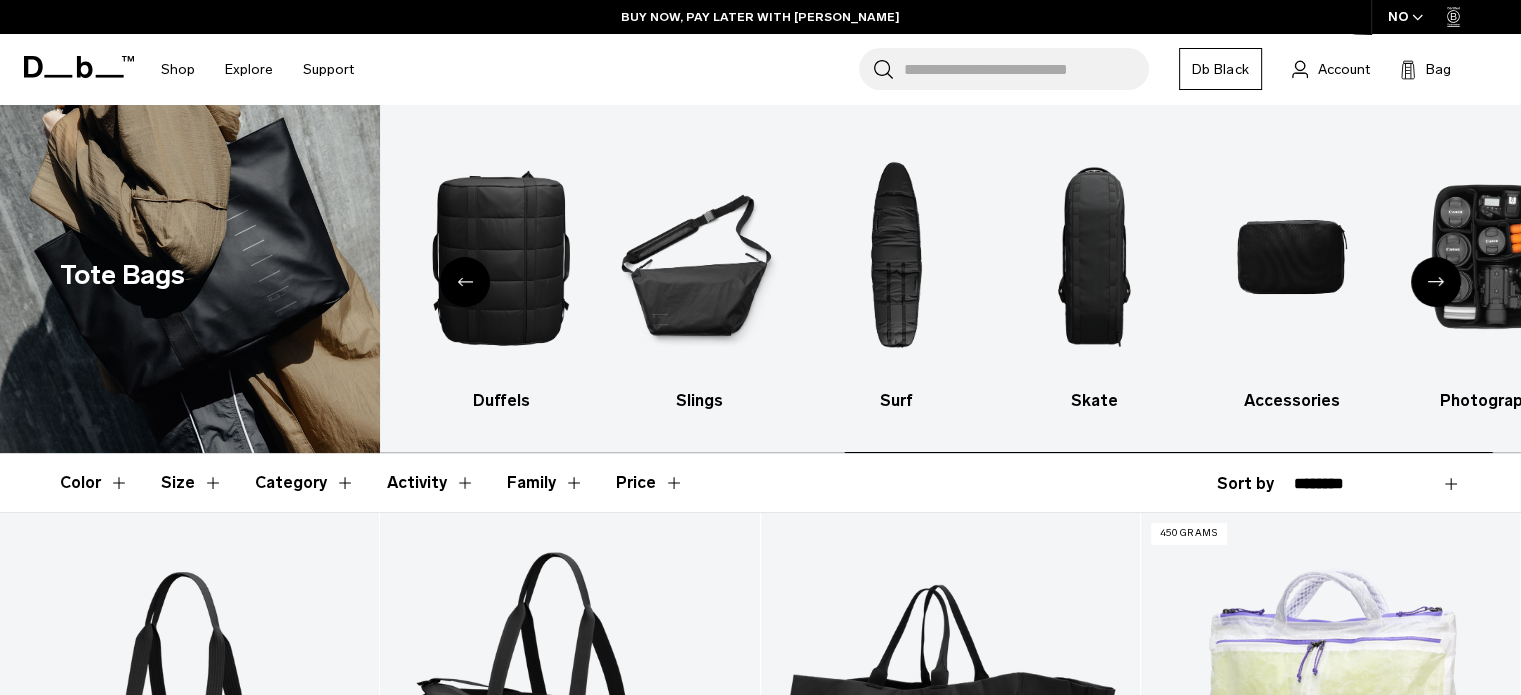 click at bounding box center (1436, 282) 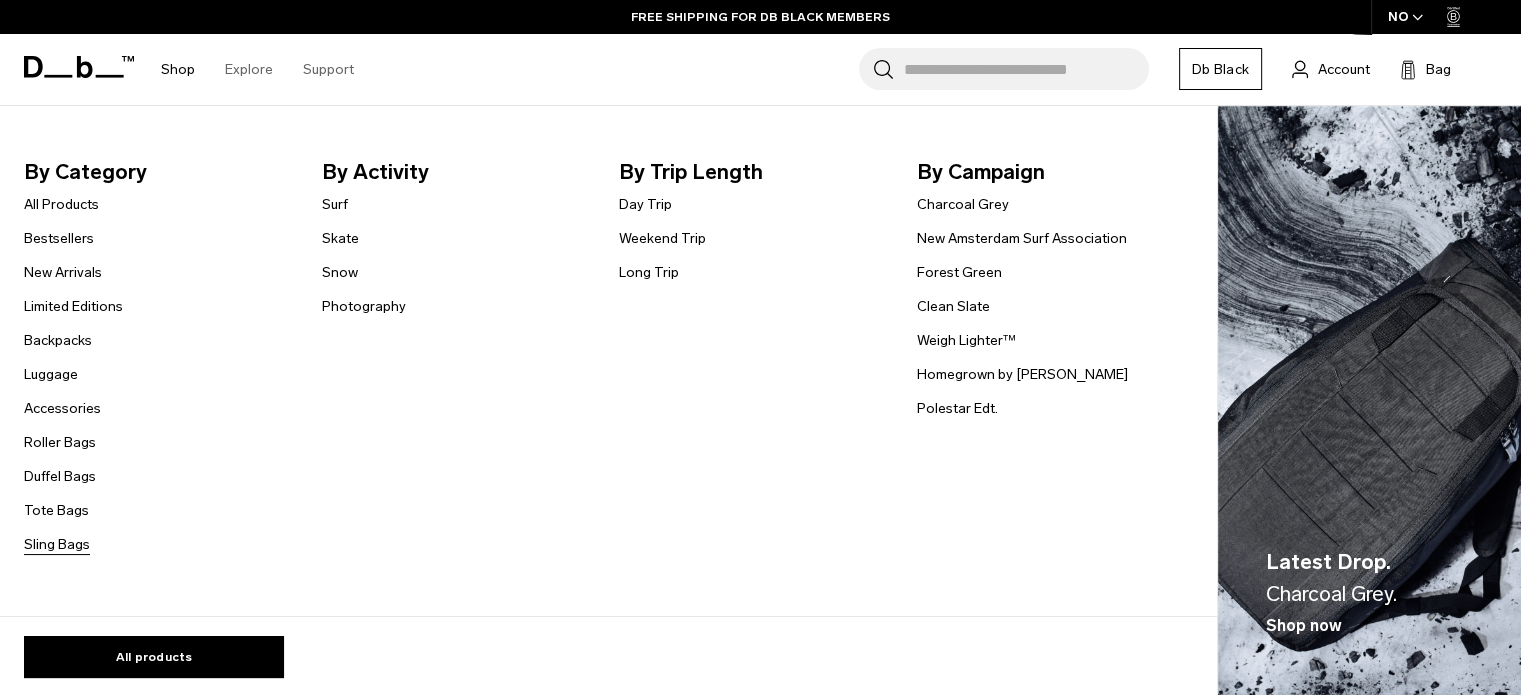 click on "Sling Bags" at bounding box center [57, 544] 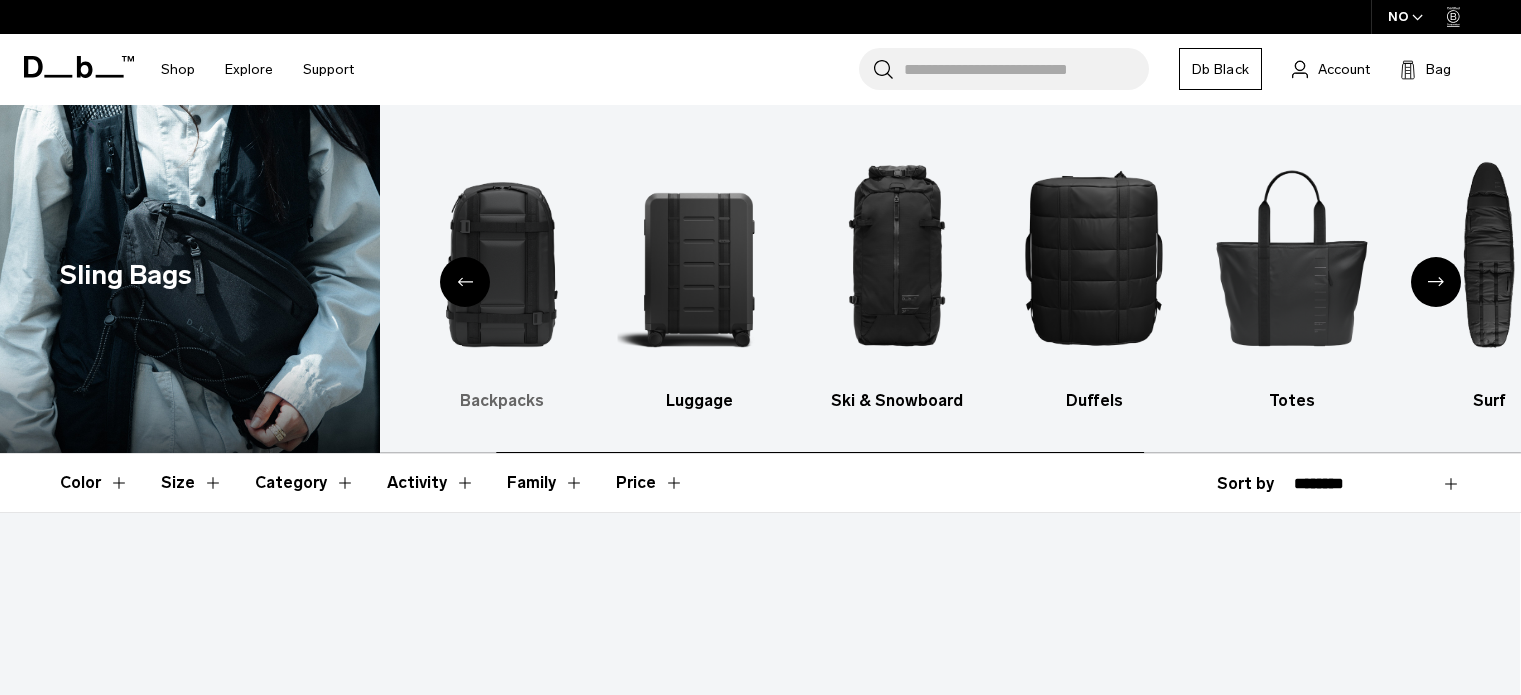 scroll, scrollTop: 0, scrollLeft: 0, axis: both 